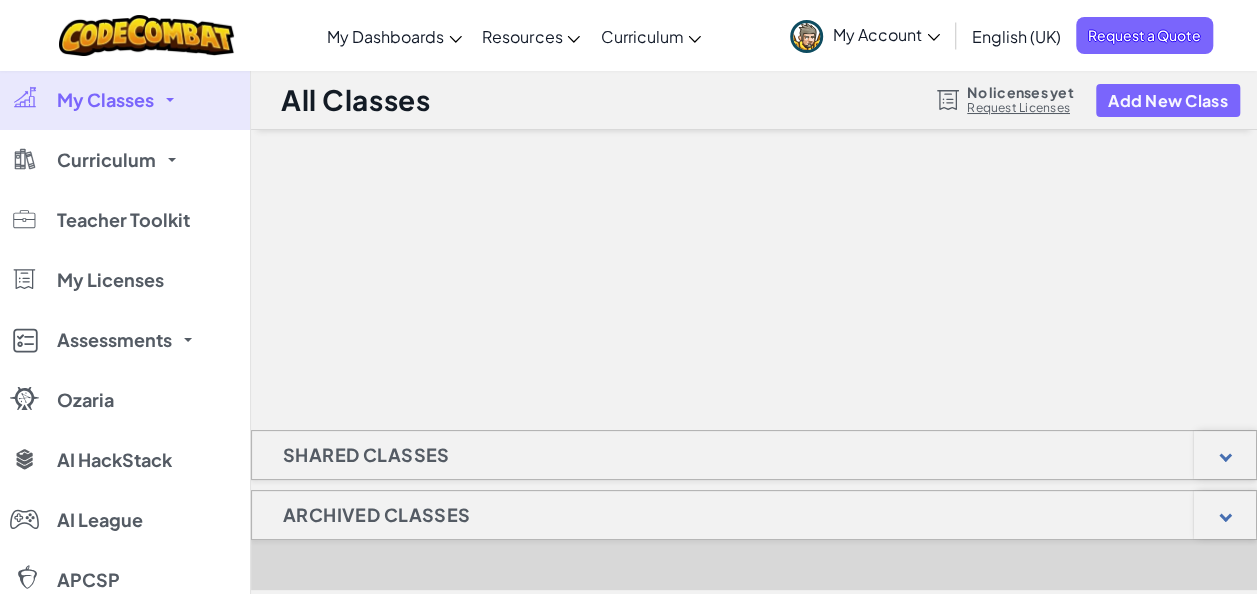 scroll, scrollTop: 200, scrollLeft: 0, axis: vertical 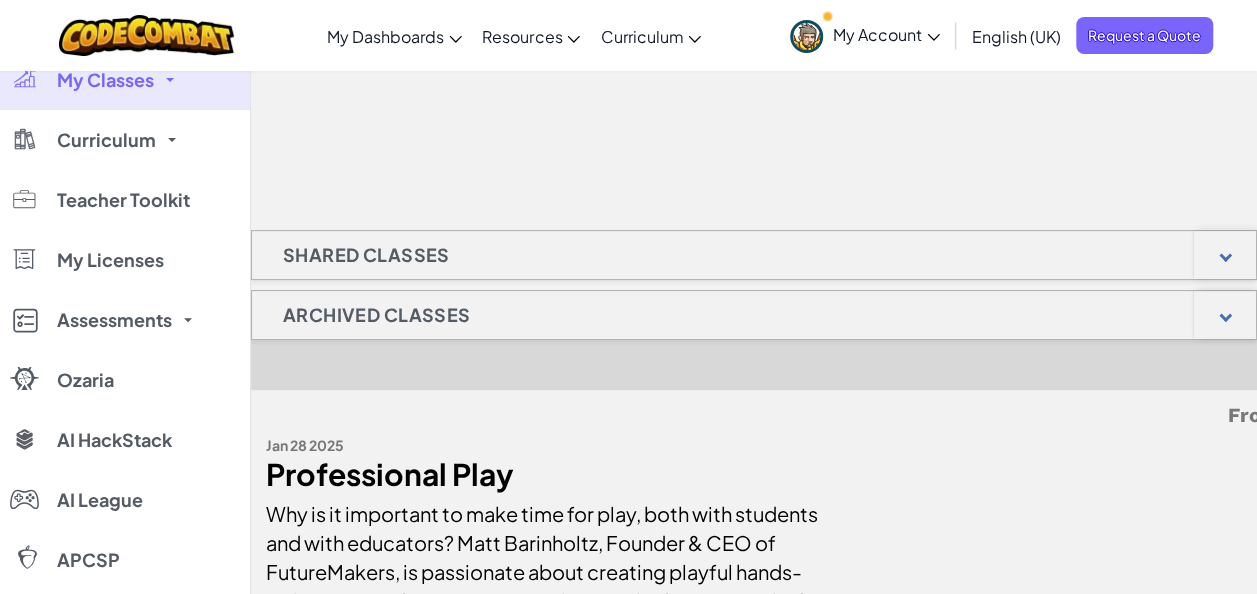 click on "My Account" at bounding box center [886, 34] 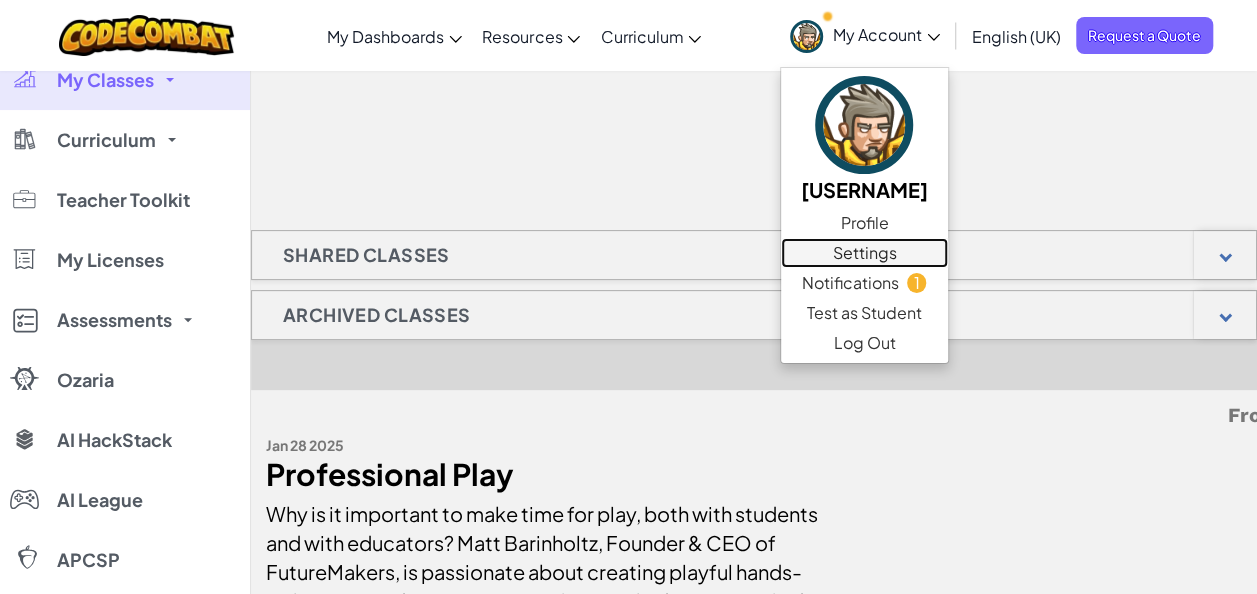 click on "Settings" at bounding box center (864, 253) 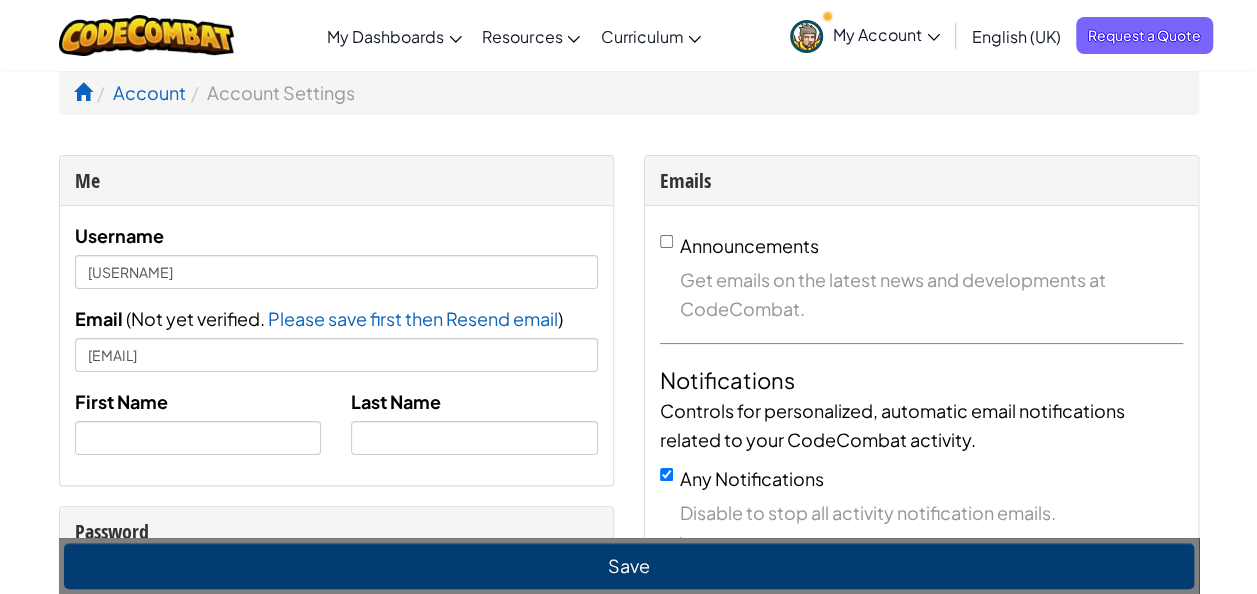 scroll, scrollTop: 100, scrollLeft: 0, axis: vertical 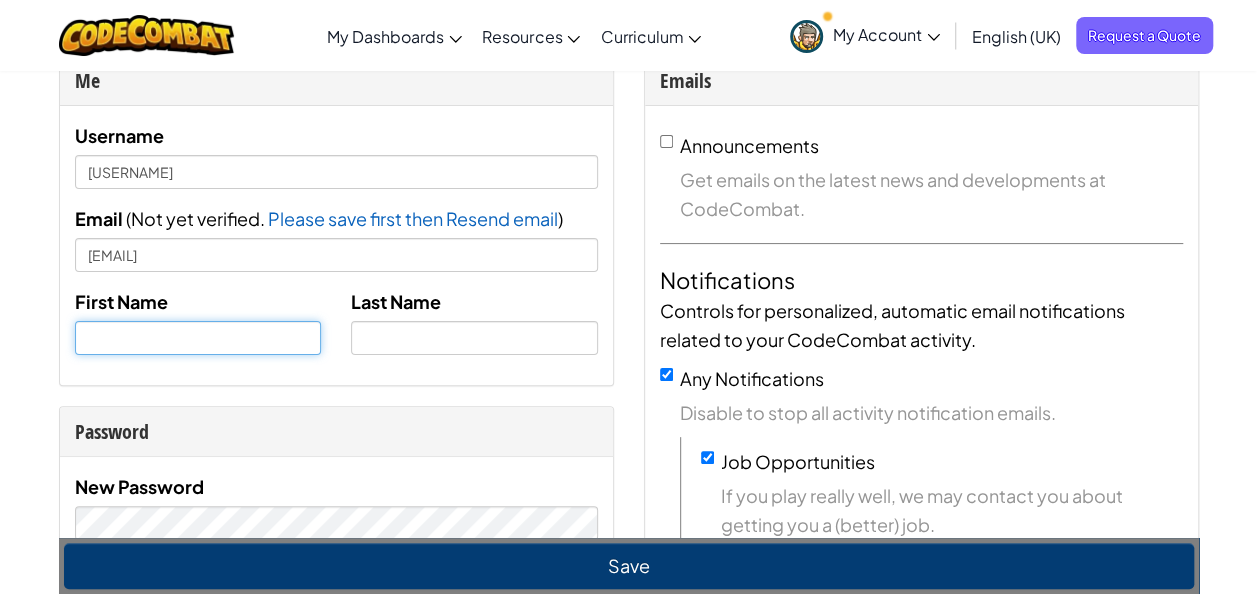 click at bounding box center [198, 338] 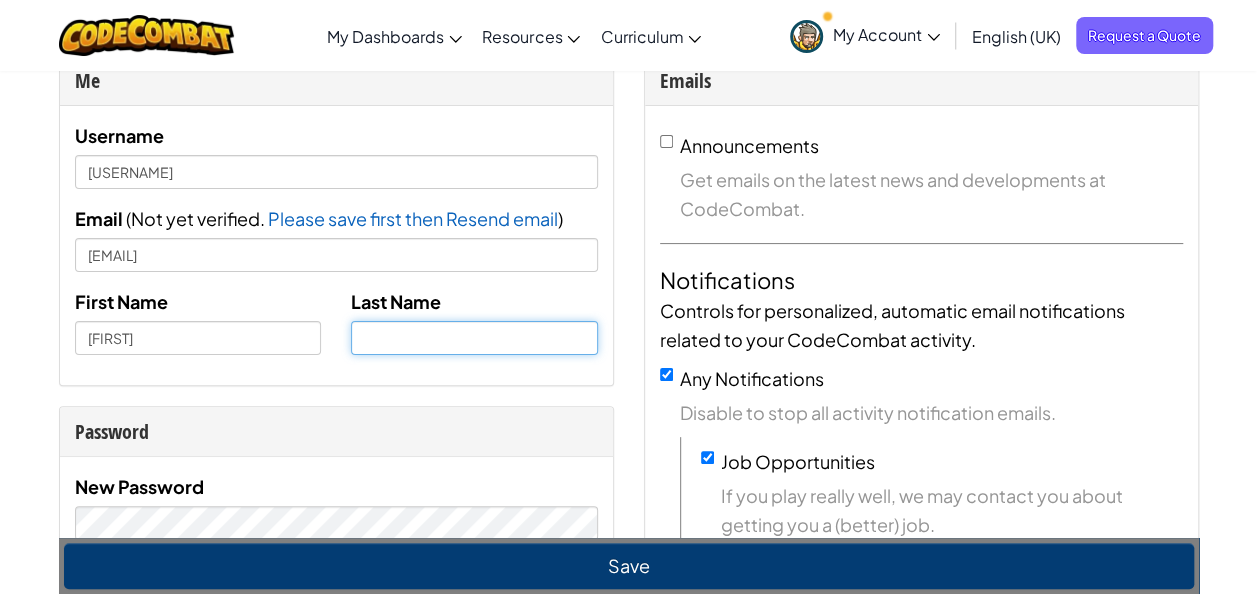 click at bounding box center [474, 338] 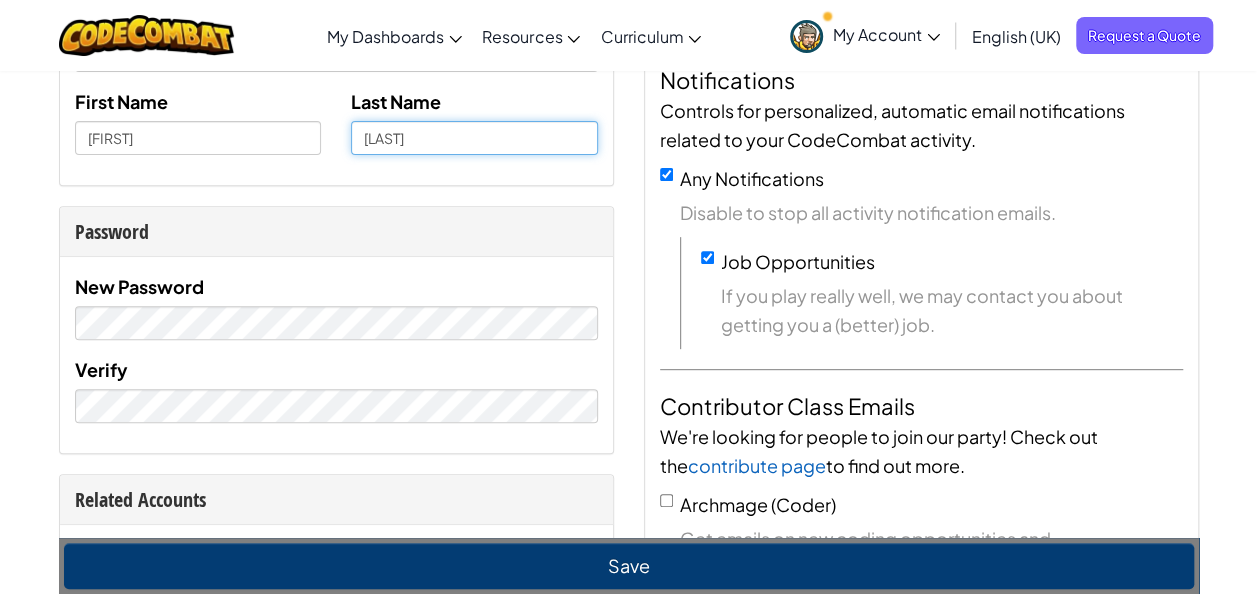 scroll, scrollTop: 400, scrollLeft: 0, axis: vertical 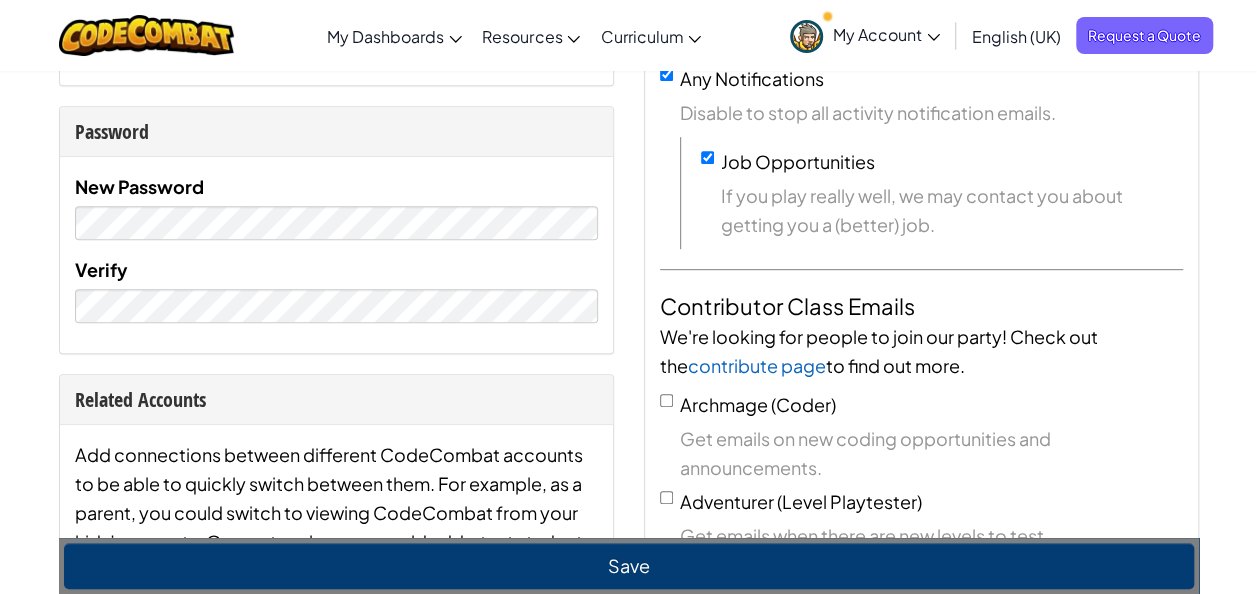 type on "[LAST]" 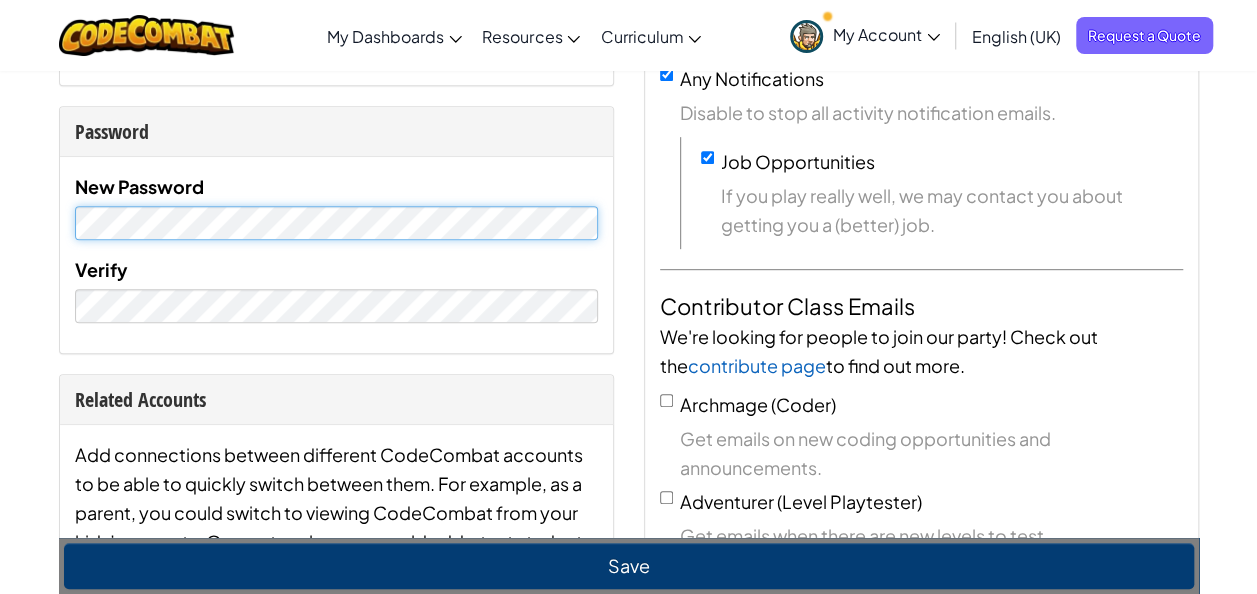 click on "Account Account Settings Me Username [USERNAME] Email ( Not yet verified. Please save first then Resend email Email sent! Check your inbox. ) [EMAIL] First Name [FIRST] Last Name [LAST] Password New Password Verify Related Accounts Add connections between different CodeCombat accounts to be able to quickly switch between them. For example, as a parent, you could switch to viewing CodeCombat from your kids’ accounts. Or, as a teacher, you could add a test student account for yourself to see what your students see. Manage Try the new Teacher Dashboard Delete Your Account Type in your email or username to confirm account deletion. Also, type in your password. Delete this account permanently Live Online Classes View Trial Class Bookings Emails Announcements Get emails on the latest news and developments at CodeCombat. Notifications Controls for personalized, automatic email notifications related to your CodeCombat activity. Any Notifications Job Opportunities contribute page" at bounding box center (628, 1058) 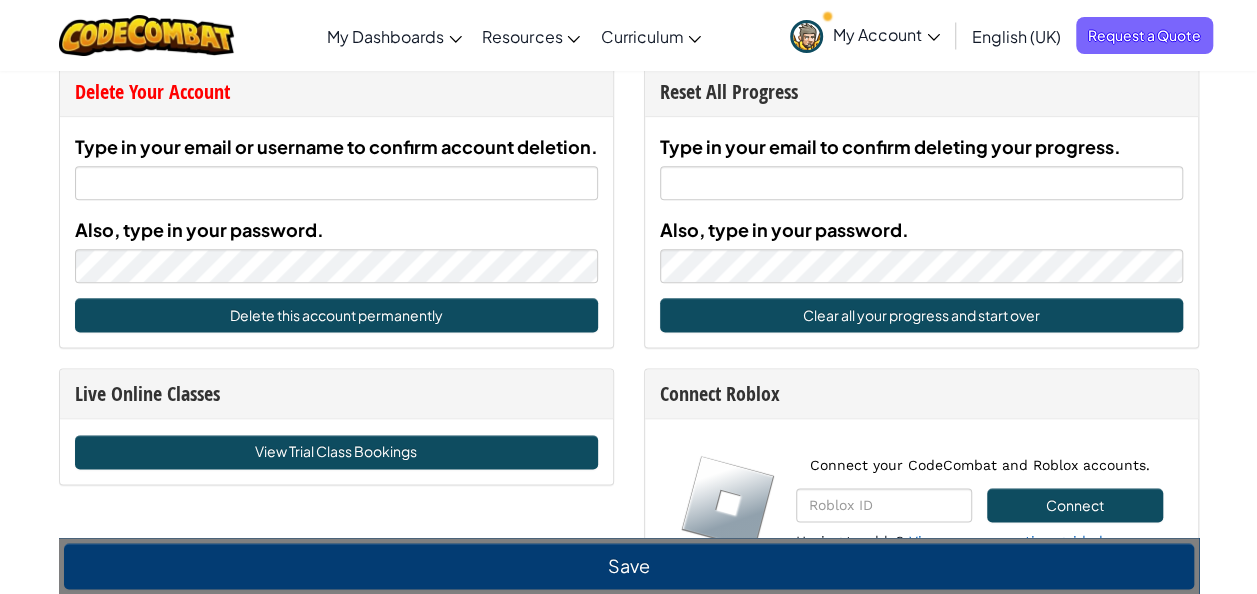 scroll, scrollTop: 1300, scrollLeft: 0, axis: vertical 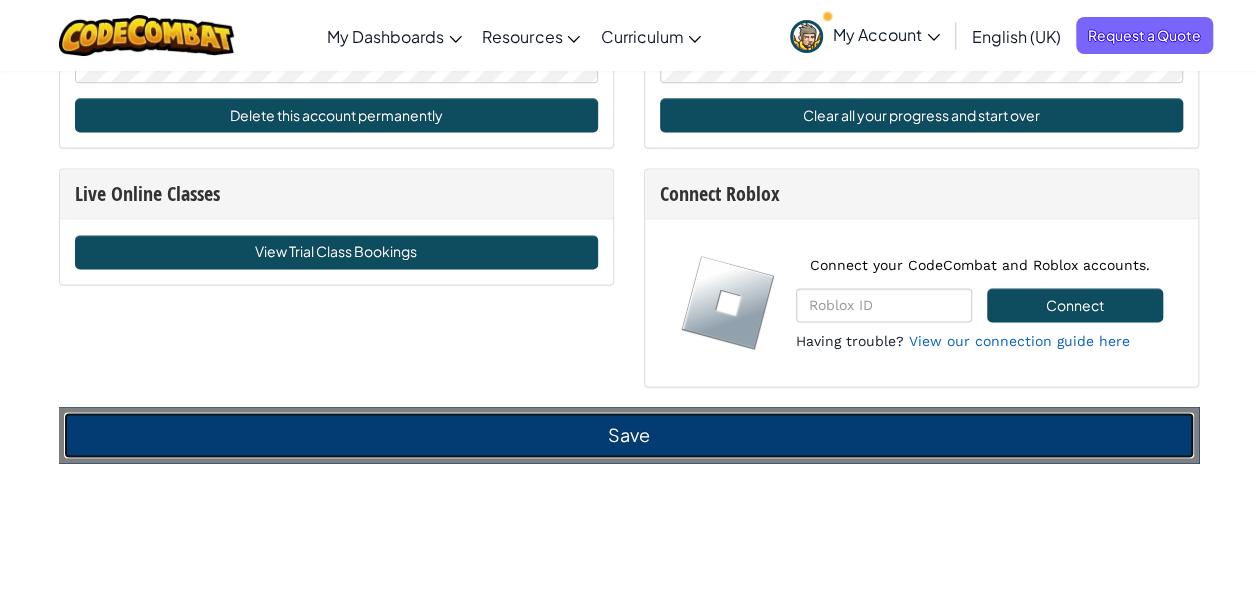 click on "Save" at bounding box center (629, 435) 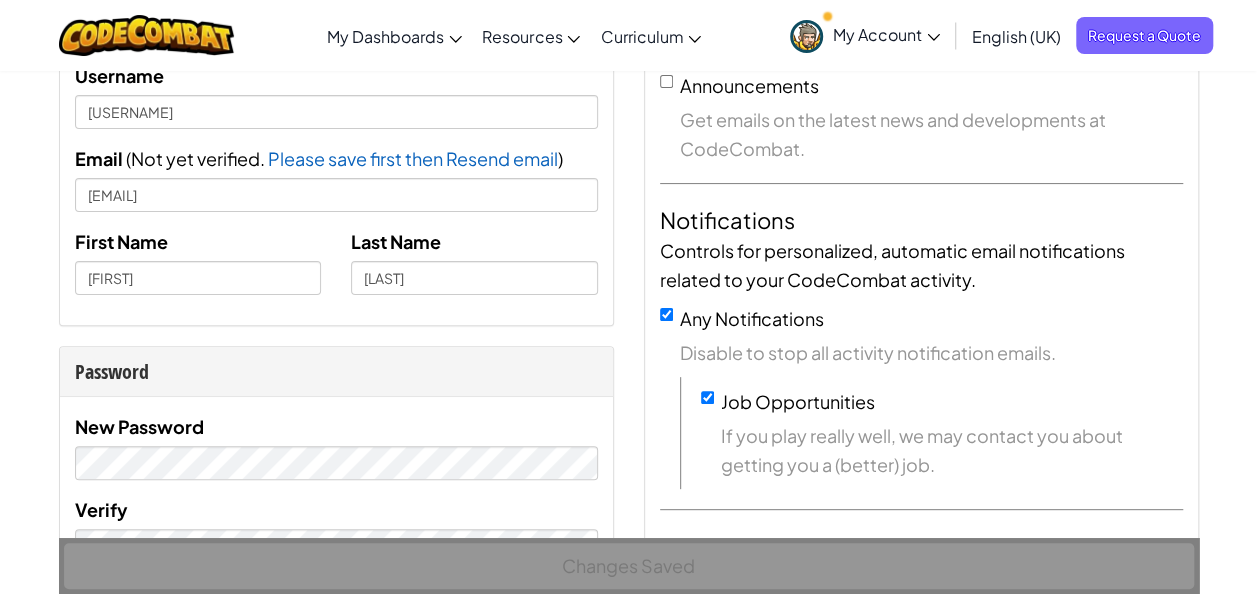 scroll, scrollTop: 0, scrollLeft: 0, axis: both 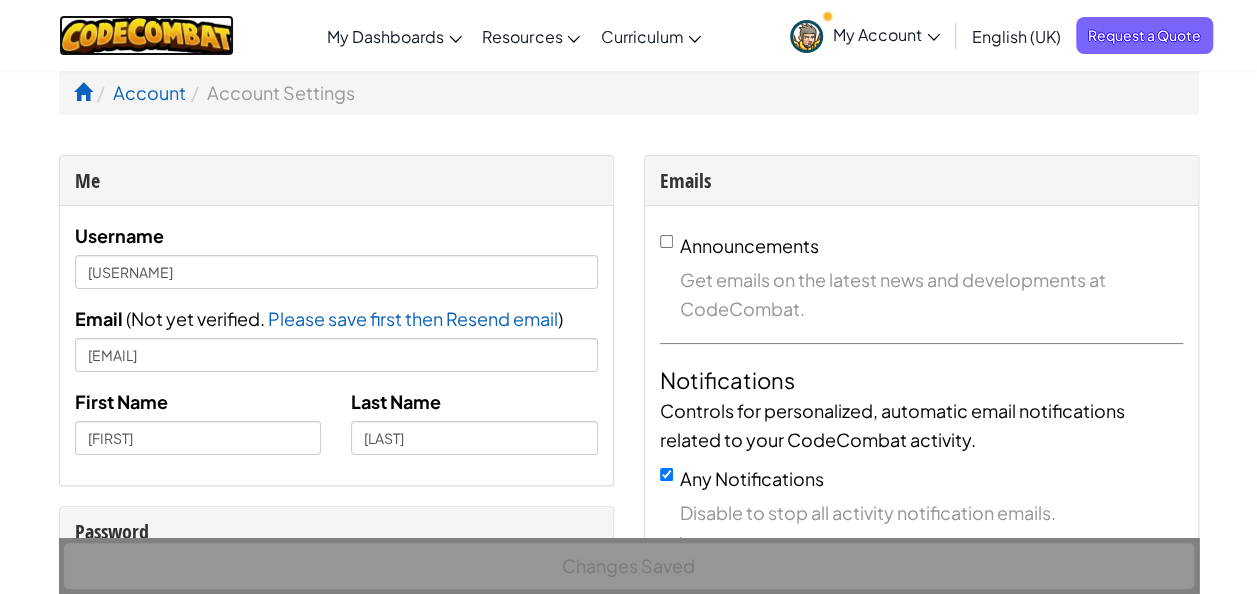 click at bounding box center (146, 35) 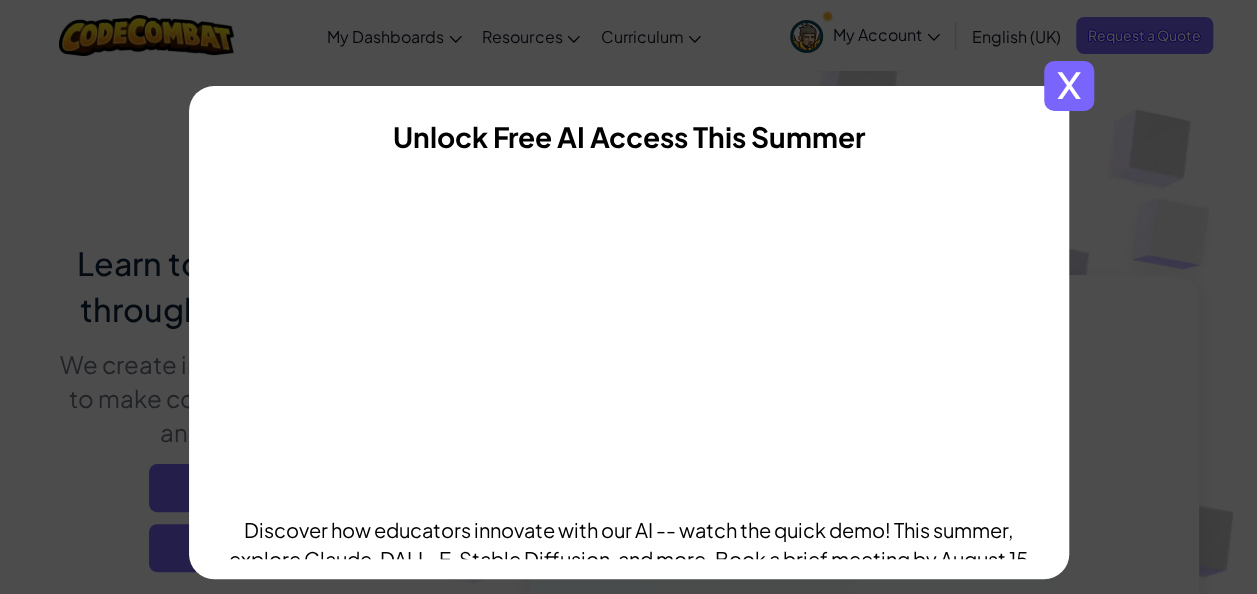 click on "x" at bounding box center (1069, 86) 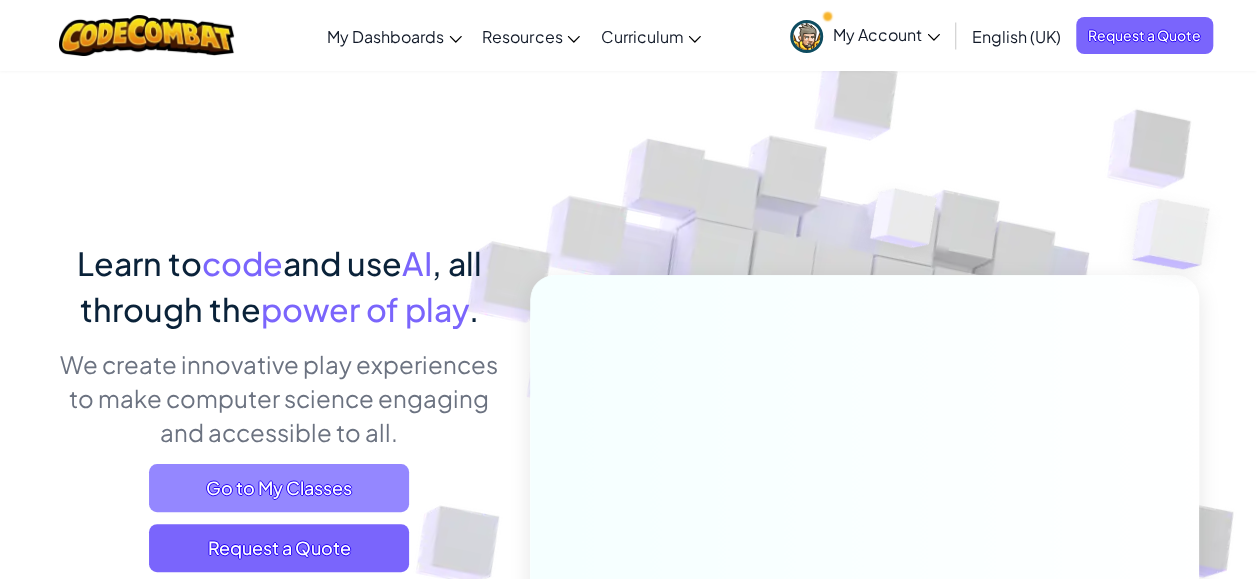 click on "Go to My Classes" at bounding box center (279, 488) 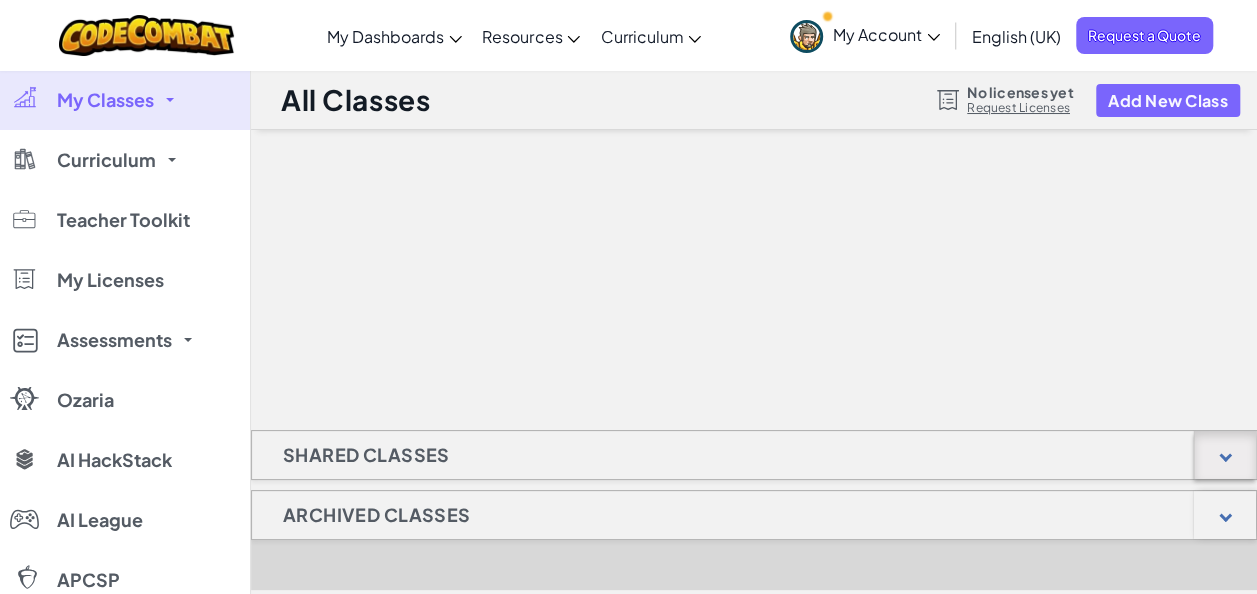 click at bounding box center [1225, 455] 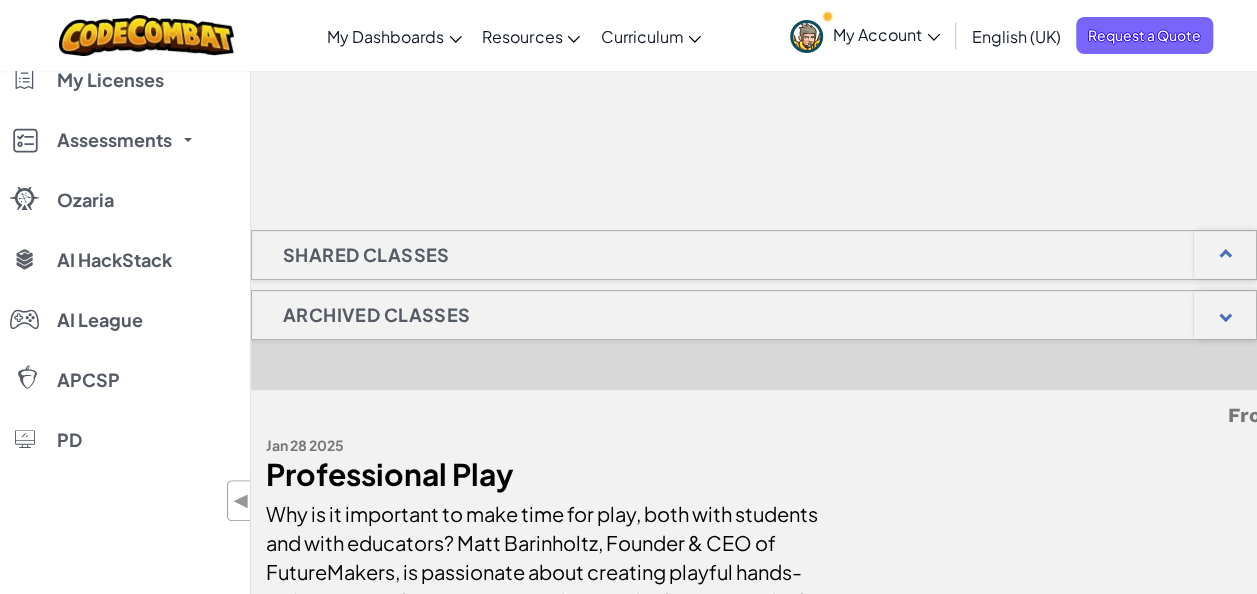 scroll, scrollTop: 0, scrollLeft: 0, axis: both 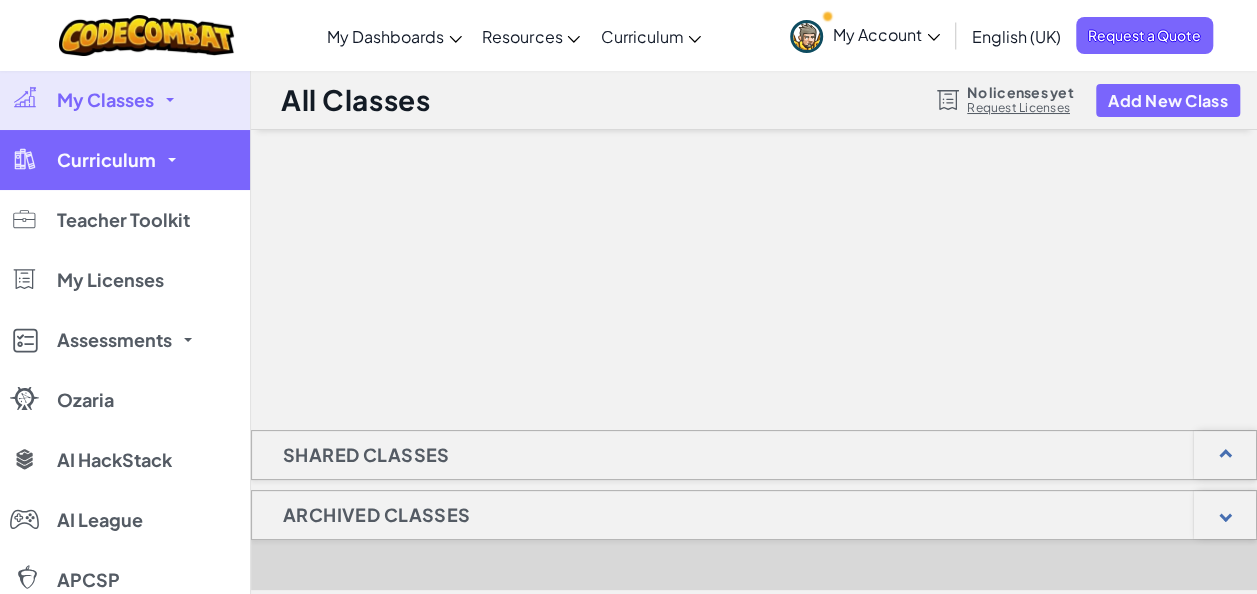 click on "Curriculum" at bounding box center (125, 160) 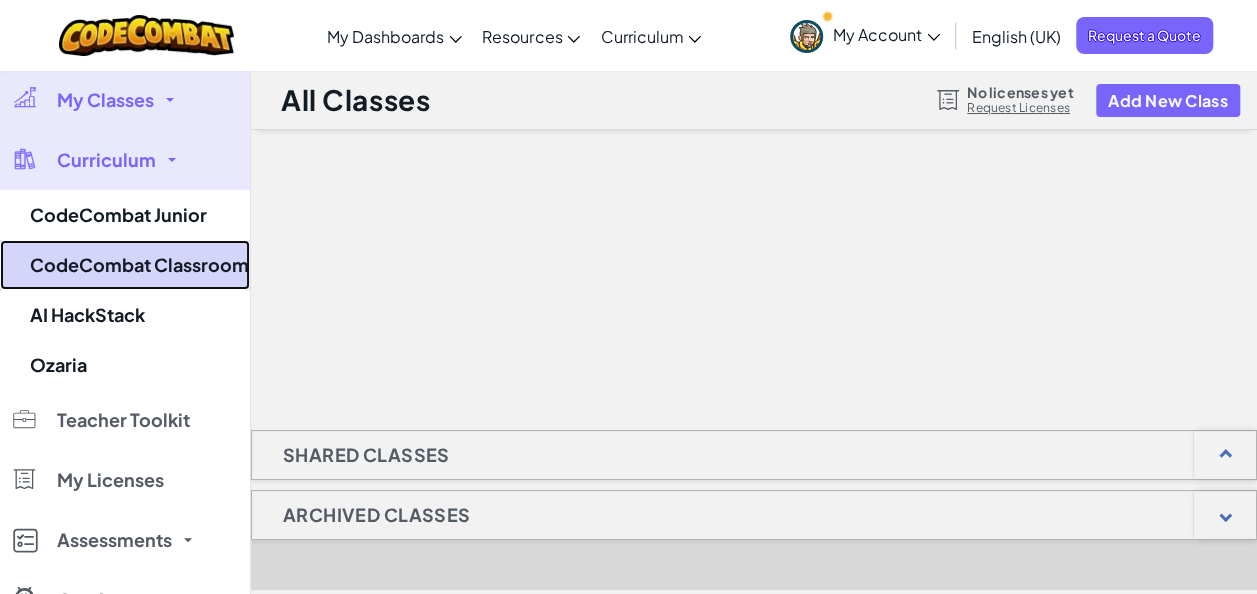 click on "CodeCombat Classroom" at bounding box center (125, 265) 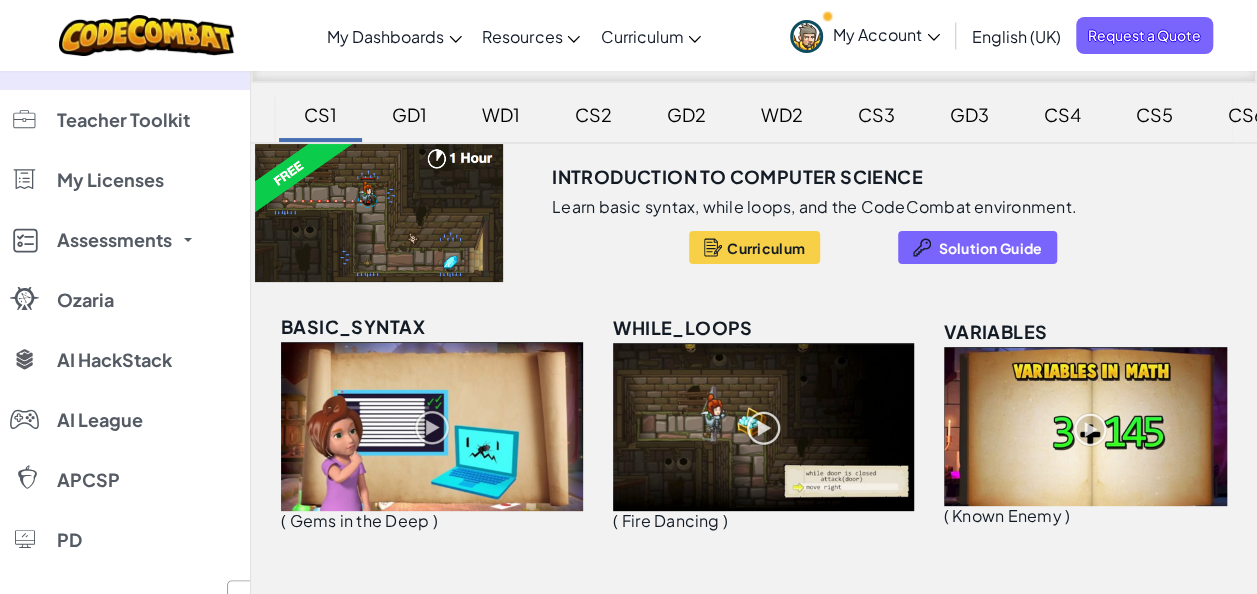 scroll, scrollTop: 0, scrollLeft: 0, axis: both 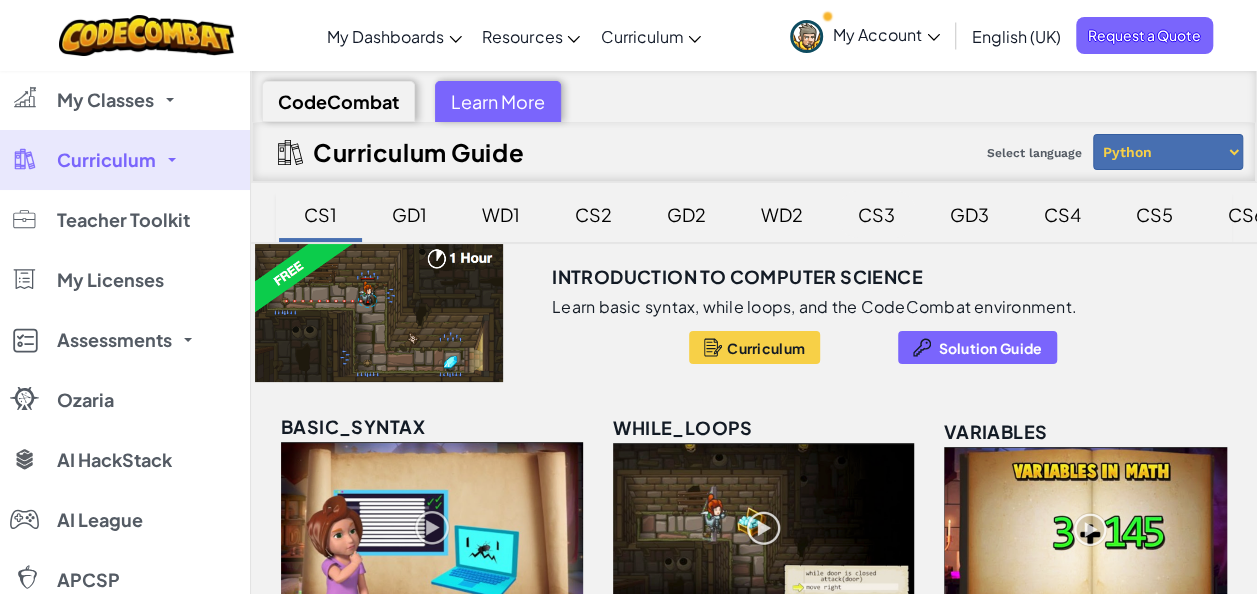 click on "CS3" at bounding box center [876, 214] 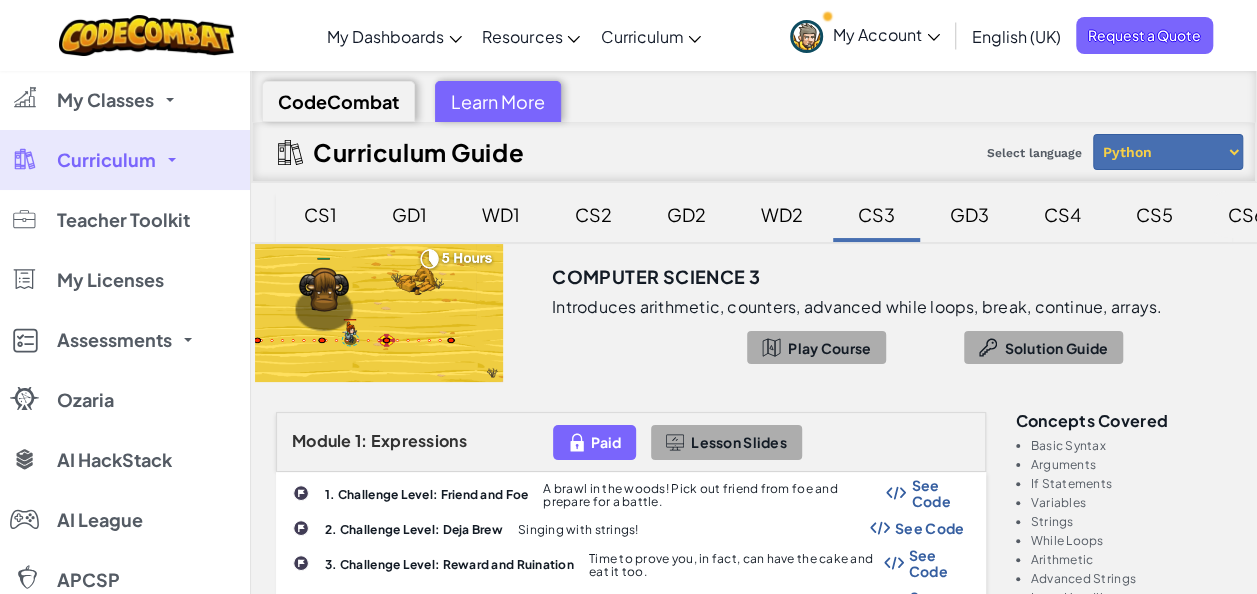 click on "CS6" at bounding box center [1246, 214] 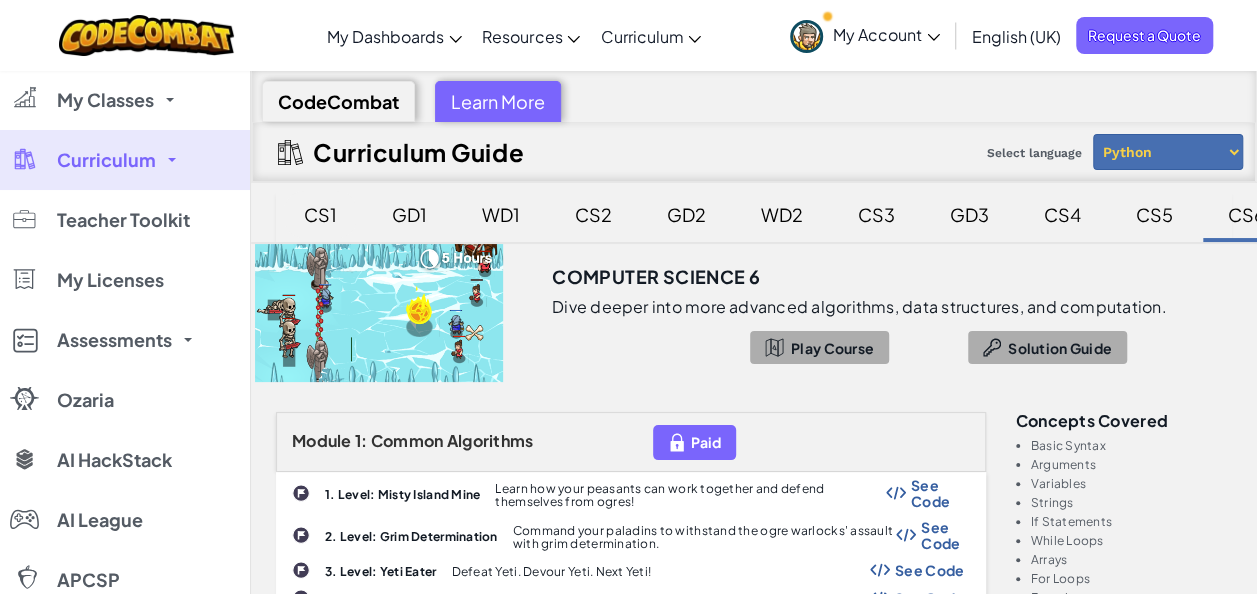 click on "CS1" at bounding box center (320, 214) 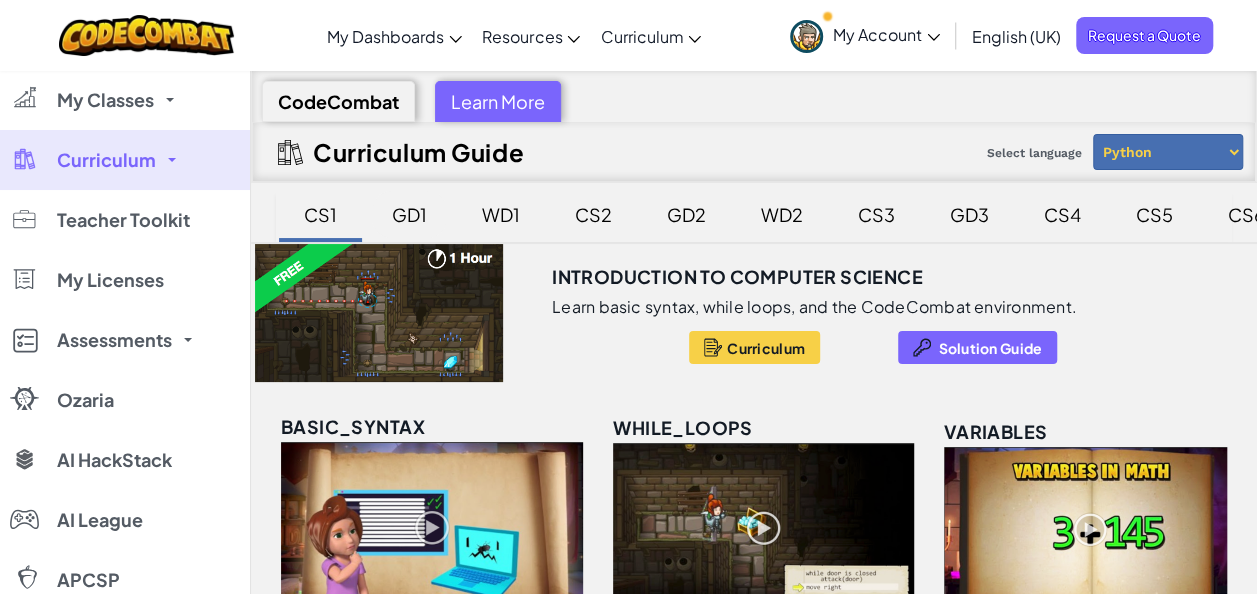 click on "GD1" at bounding box center (409, 214) 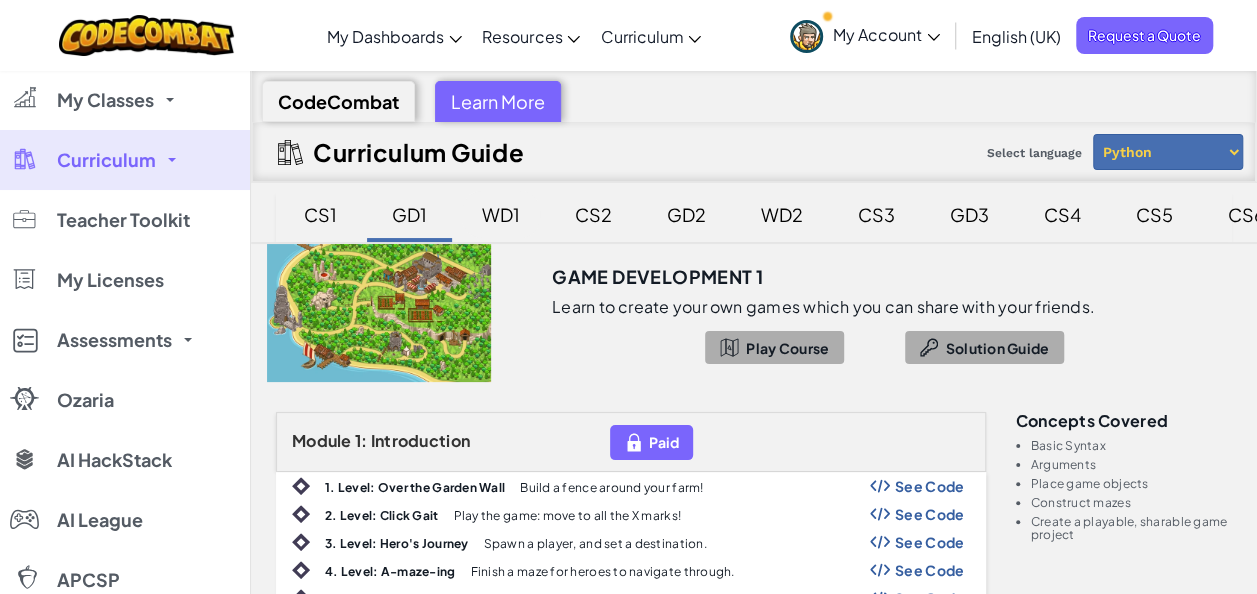 click on "WD1" at bounding box center (501, 214) 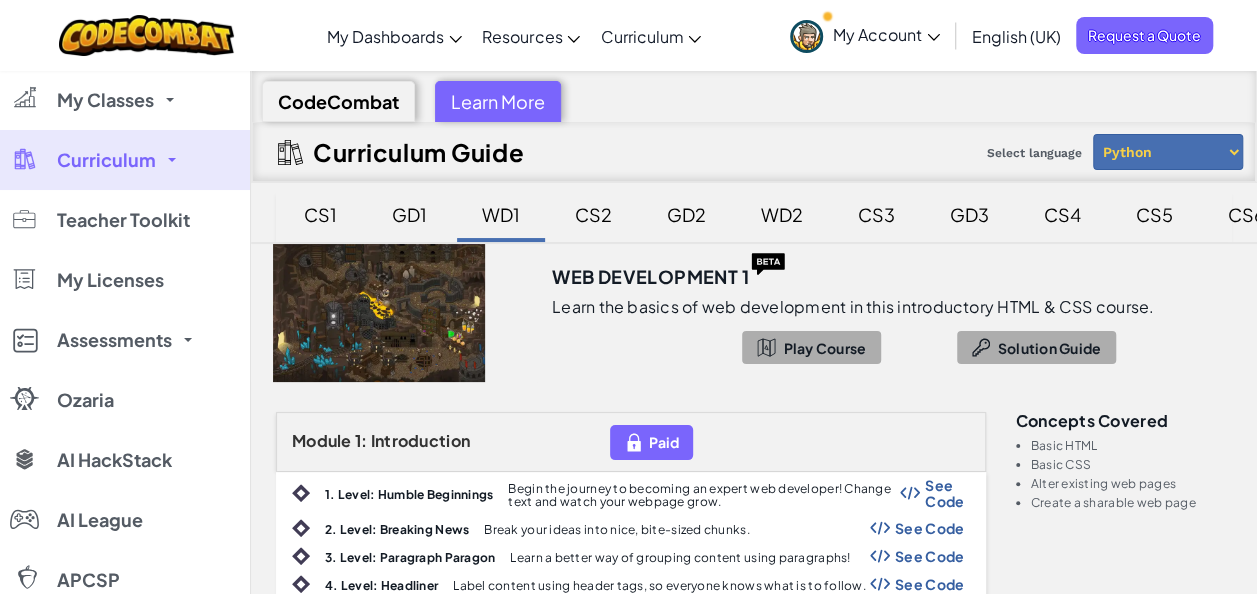 click on "Python
JavaScript" at bounding box center [1168, 152] 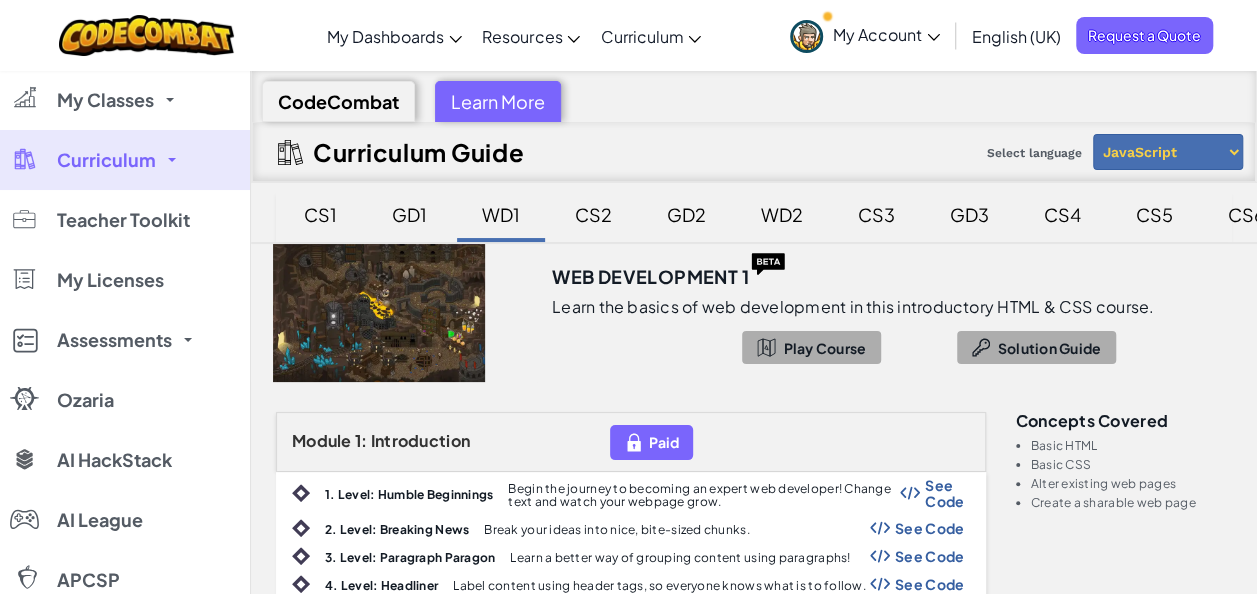 click on "Python
JavaScript" at bounding box center (1168, 152) 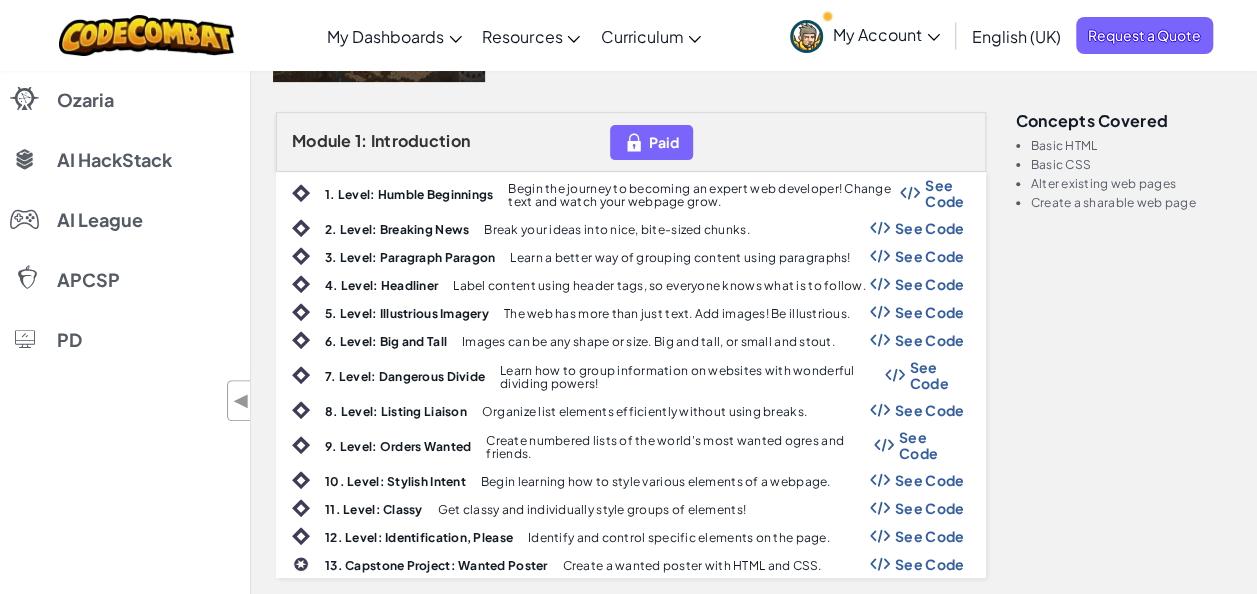 scroll, scrollTop: 0, scrollLeft: 0, axis: both 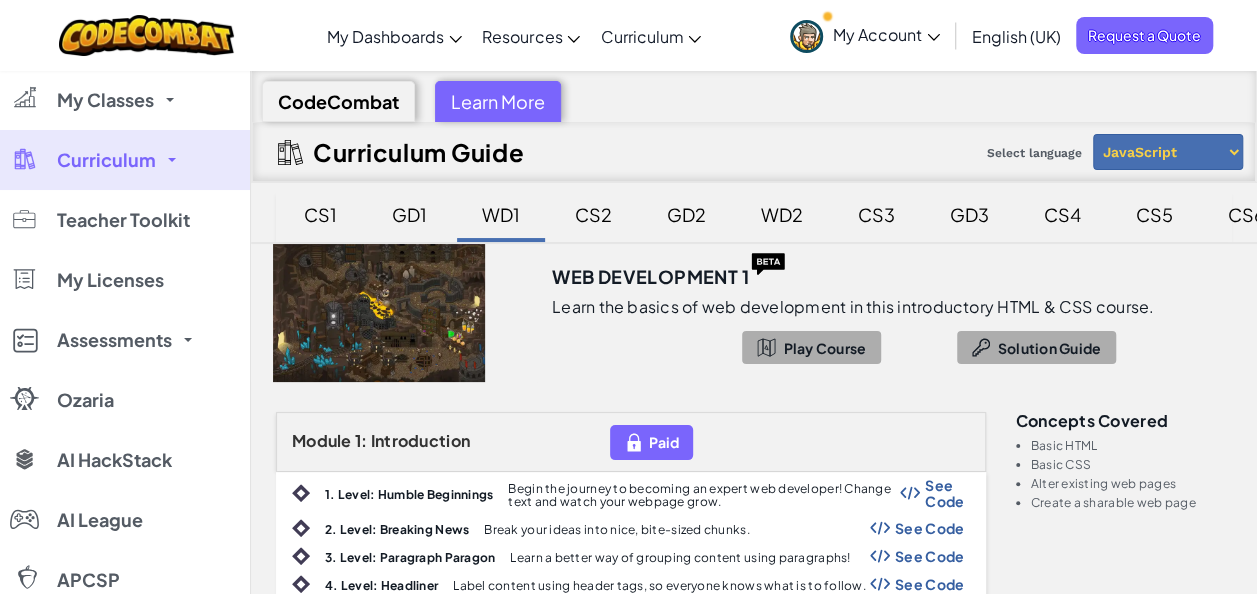 click on "CodeCombat" at bounding box center (338, 101) 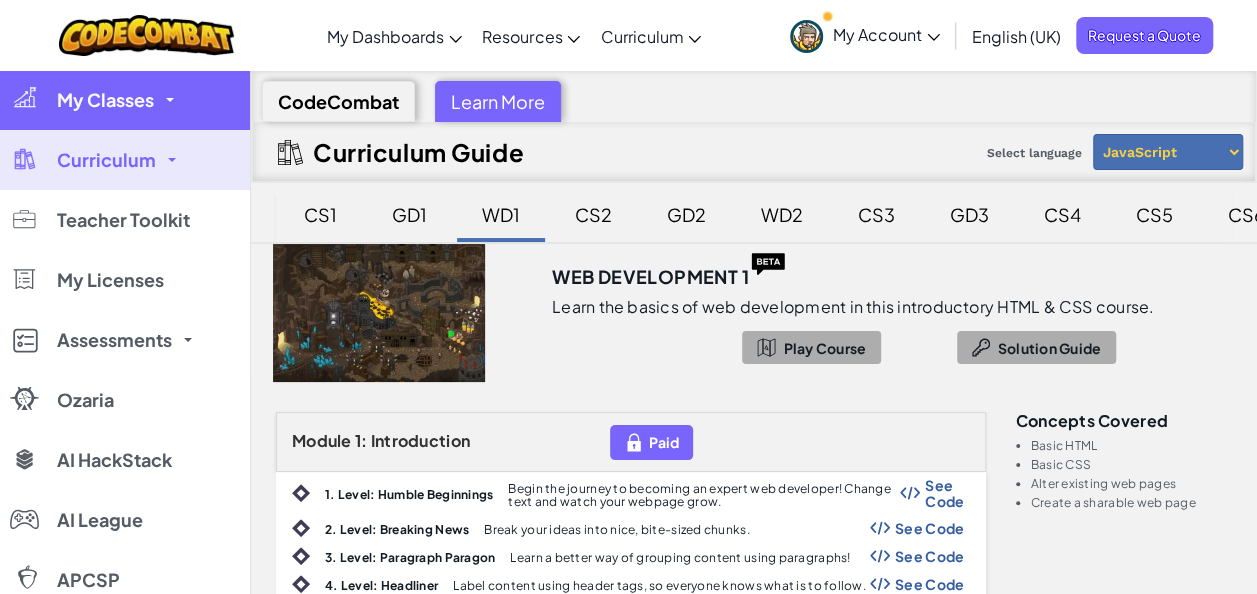 click on "My Classes" at bounding box center [125, 100] 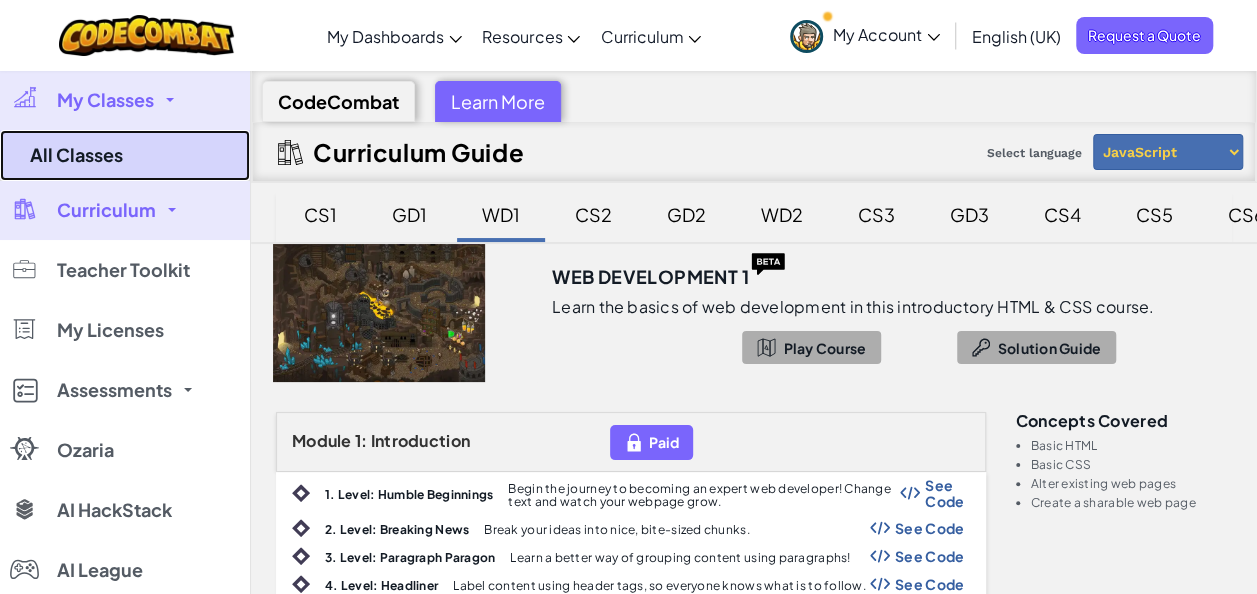 click on "All Classes" at bounding box center (125, 155) 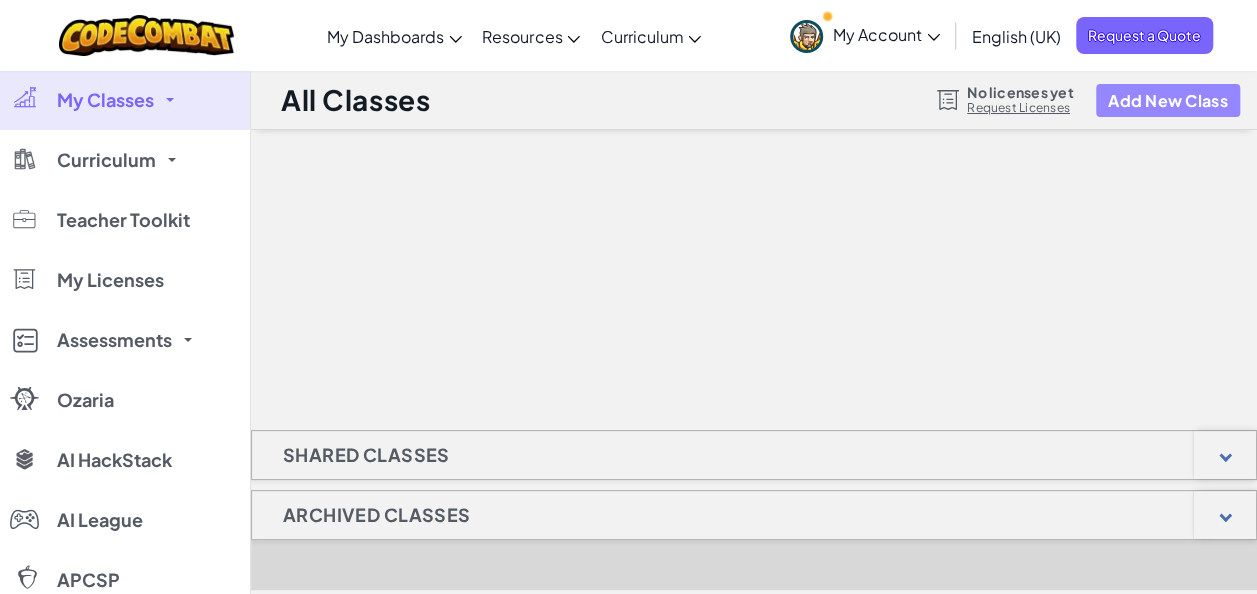 click on "Add New Class" at bounding box center [1168, 100] 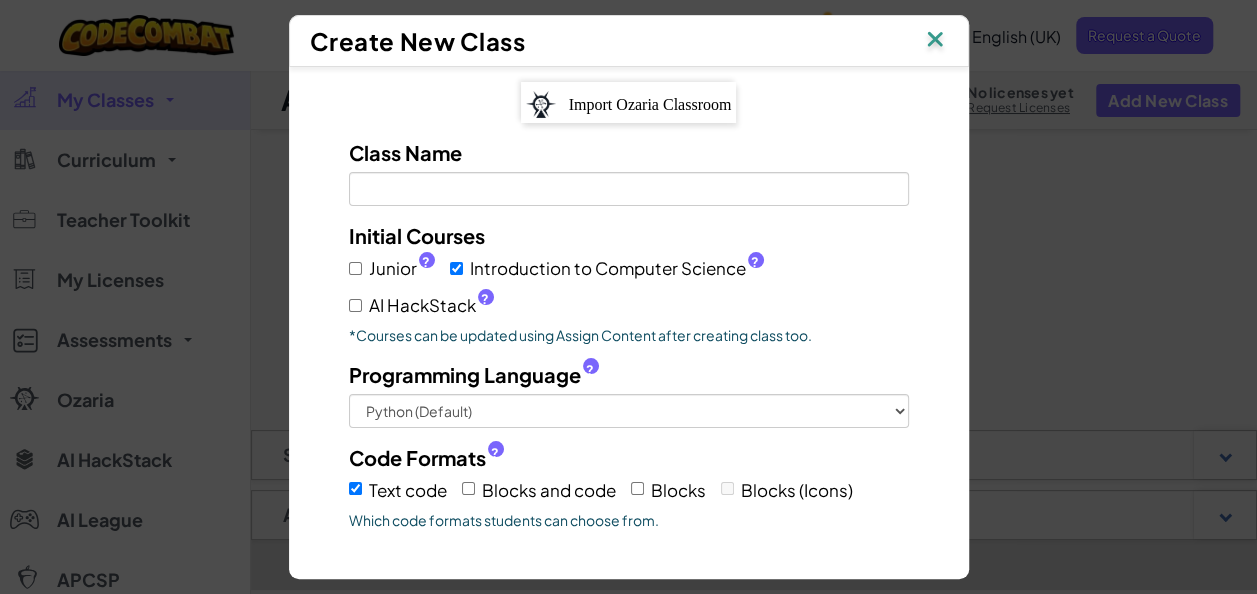 click at bounding box center (935, 41) 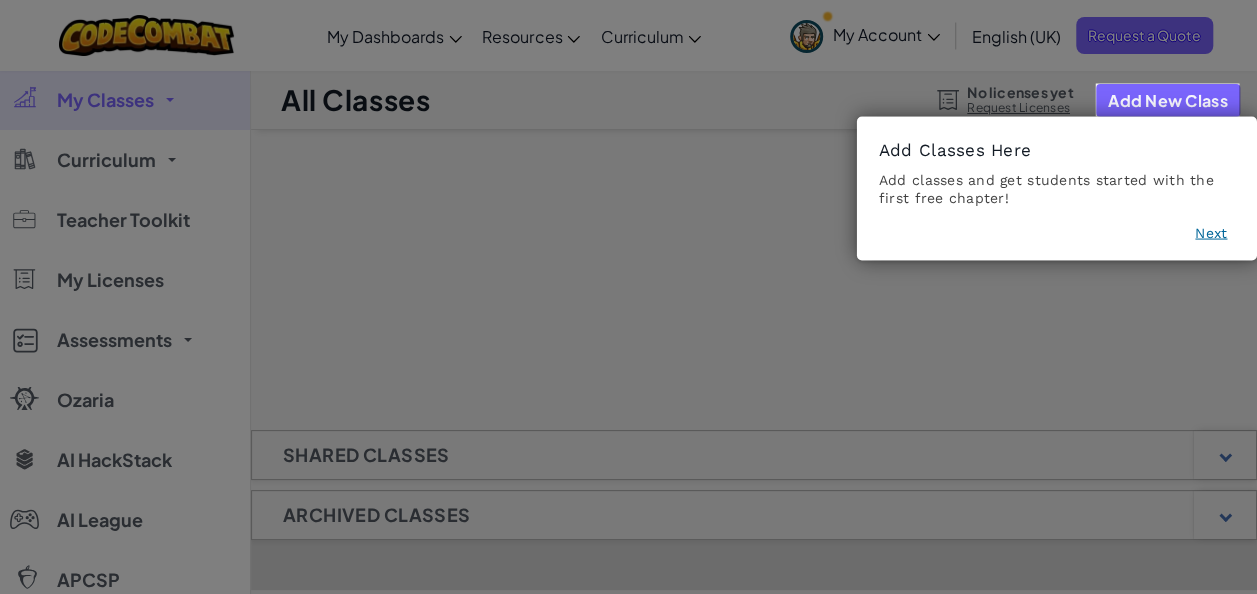 click on "Next" at bounding box center (1211, 233) 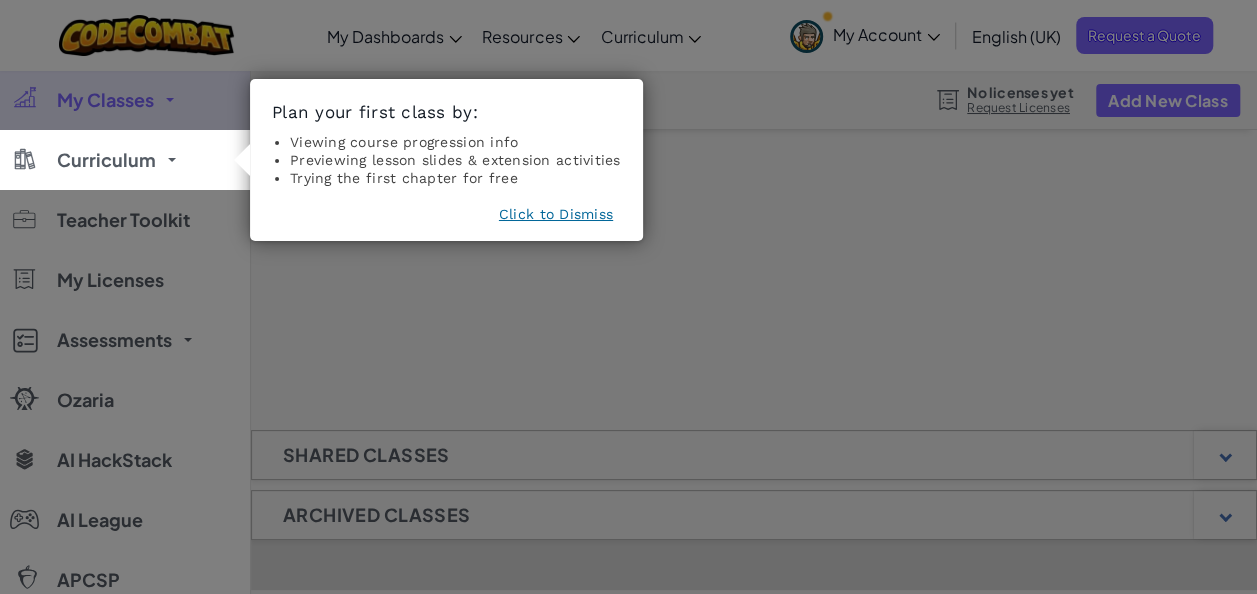 click on "Click to Dismiss" at bounding box center (556, 214) 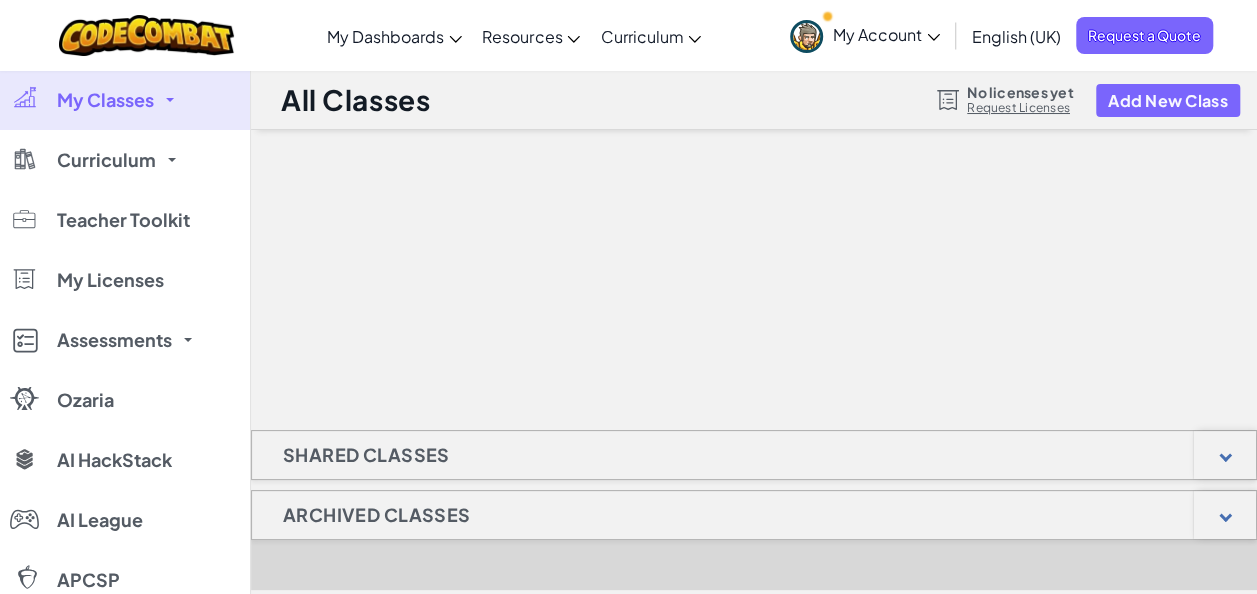 click on "Request Licenses" at bounding box center (1020, 108) 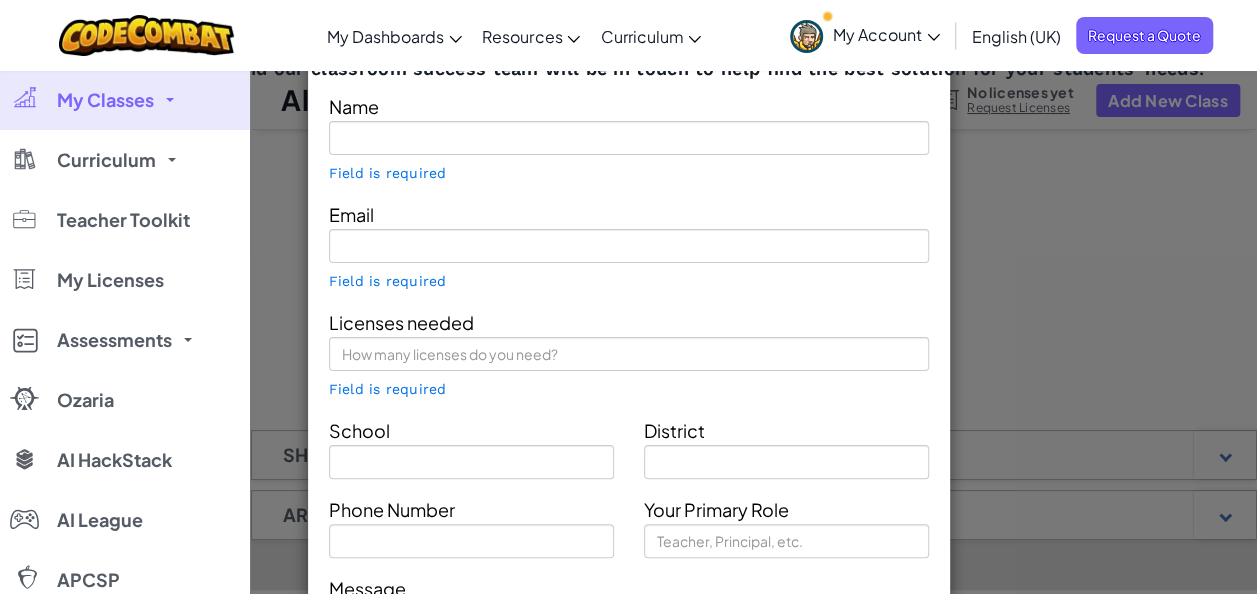 type on "[FIRST] [LAST]" 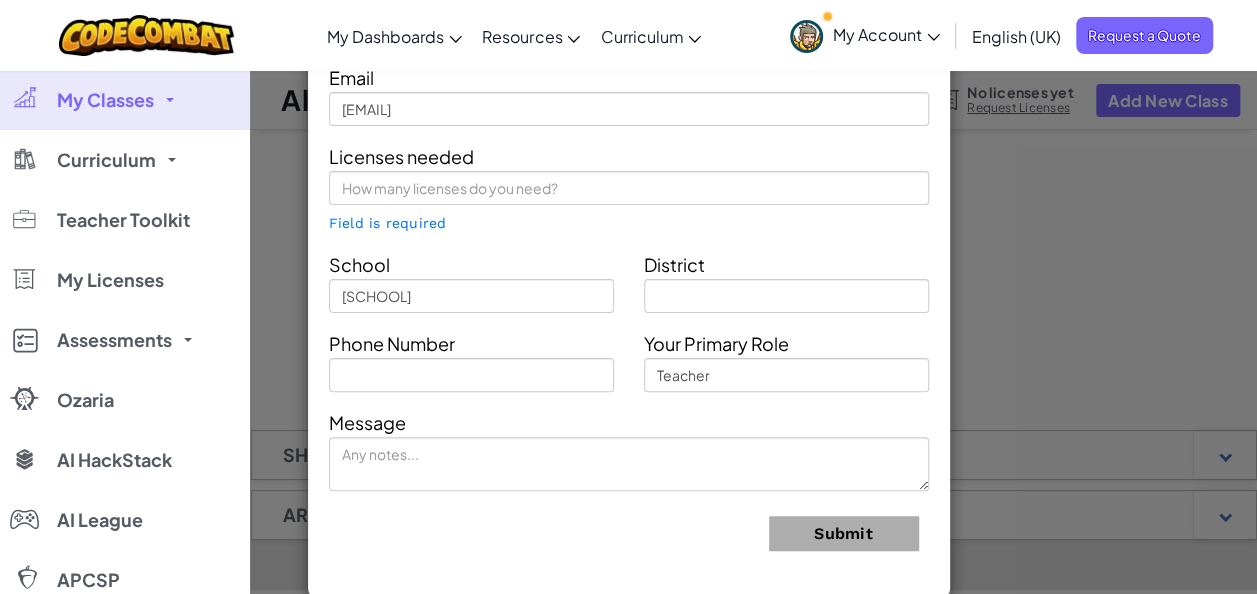 scroll, scrollTop: 0, scrollLeft: 0, axis: both 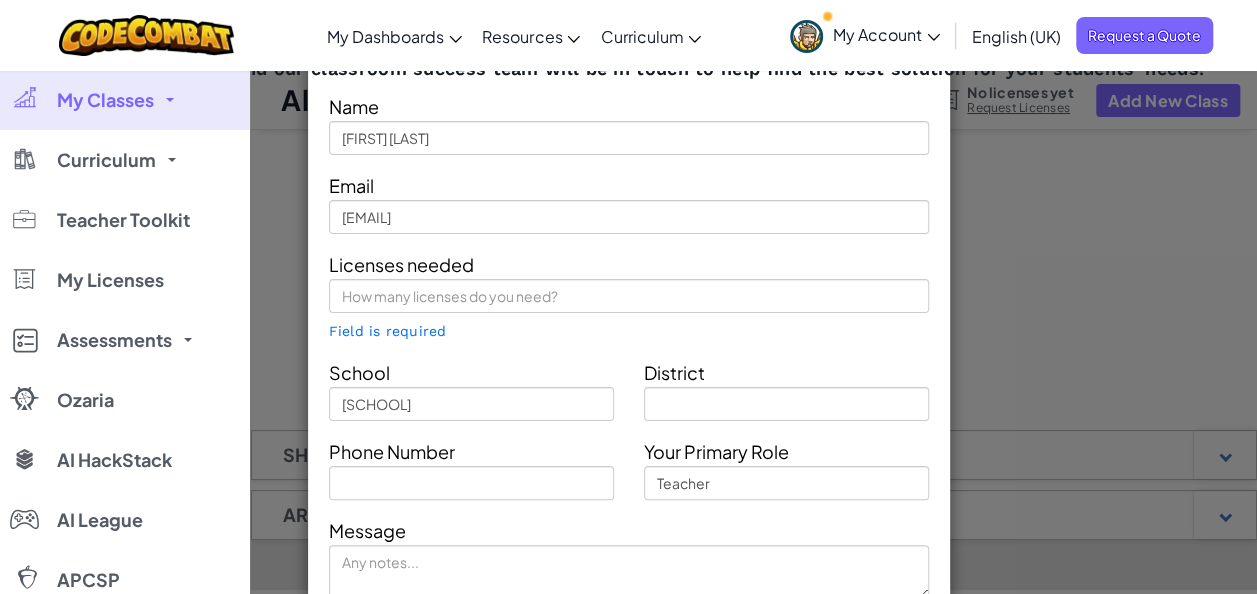 click on "Contact Our Classroom Team       Send us a message and our classroom success team will be in touch to help find the best solution for your students' needs!     Name    [FIRST] [LAST]      Email    [EMAIL]        Licenses needed       Field is required     School    [SCHOOL]    District       Phone Number       Your Primary Role    Teacher    Message
Submit" at bounding box center [628, 297] 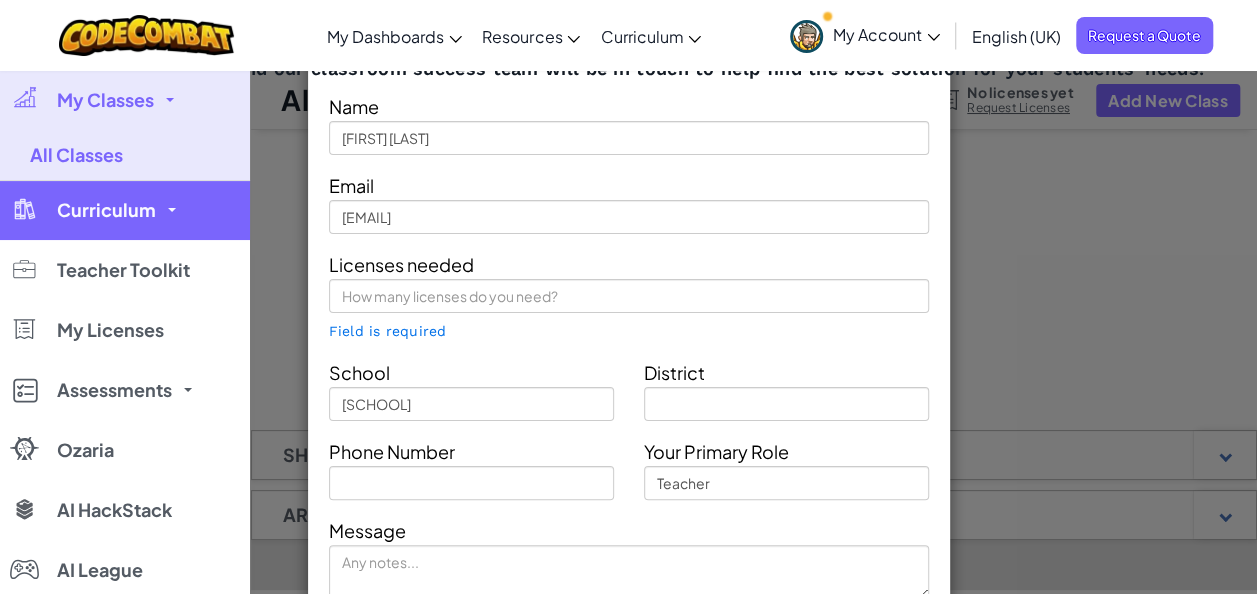 click on "Curriculum" at bounding box center [125, 210] 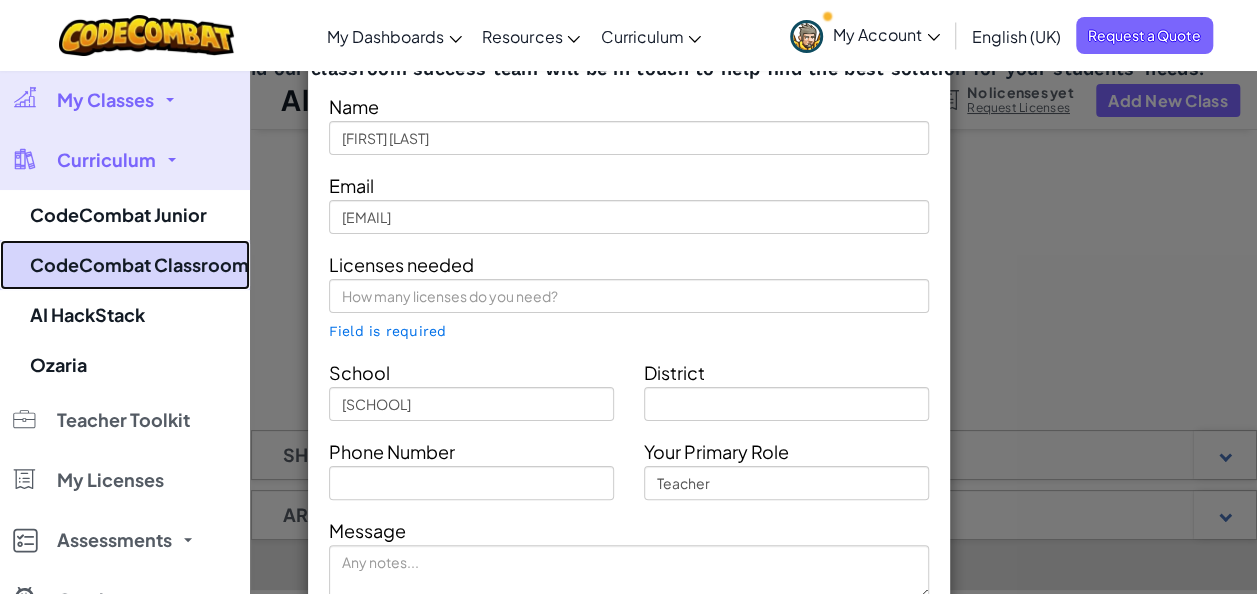 click on "CodeCombat Classroom" at bounding box center (125, 265) 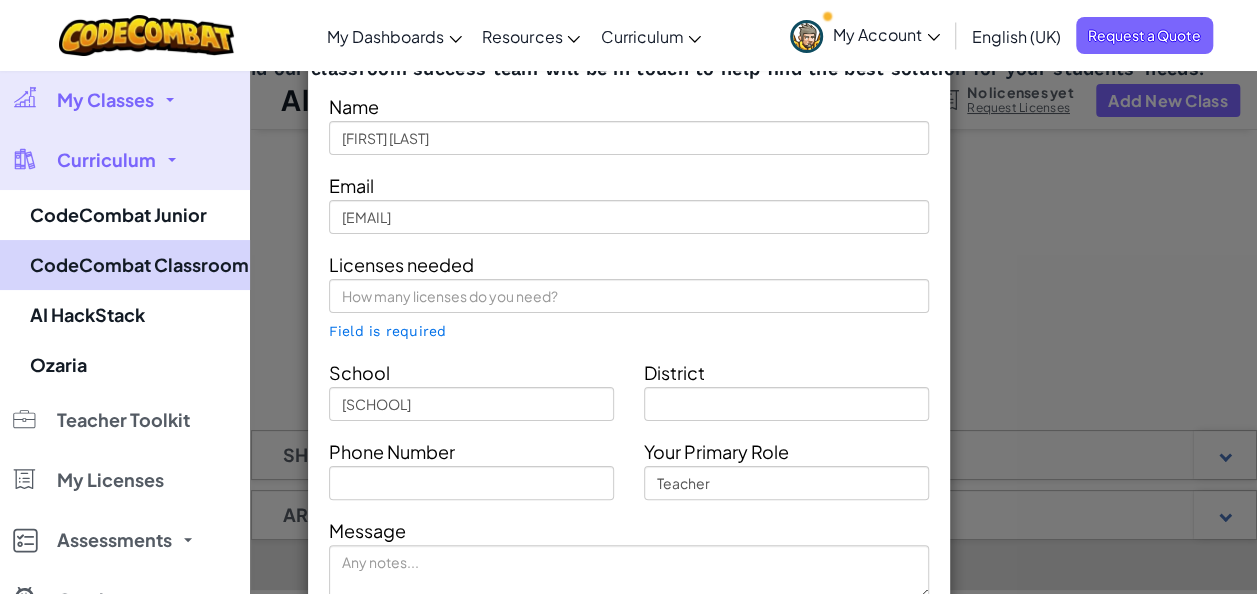 select on "javascript" 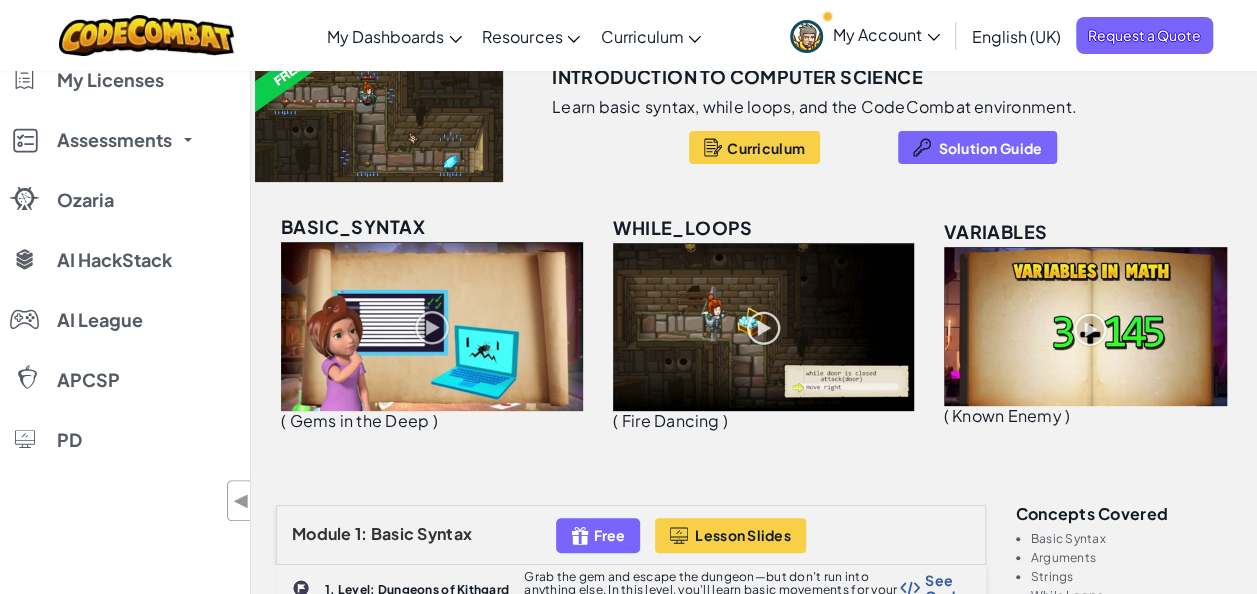 scroll, scrollTop: 400, scrollLeft: 0, axis: vertical 